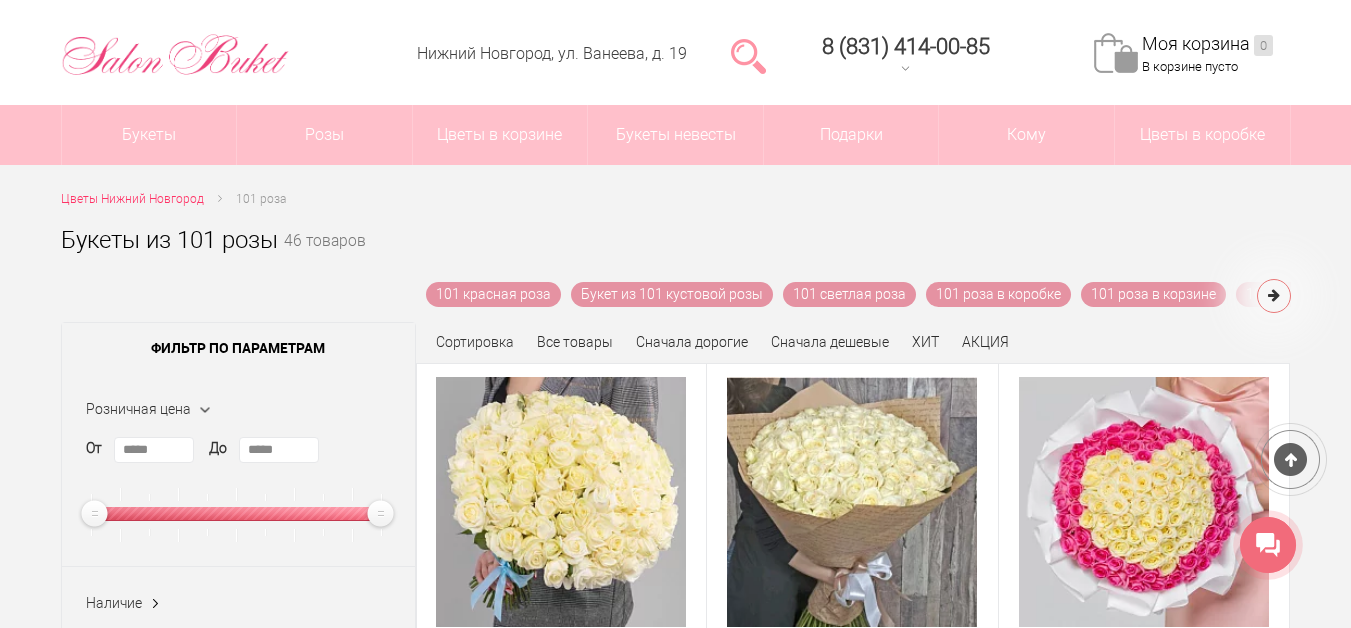 scroll, scrollTop: 1, scrollLeft: 0, axis: vertical 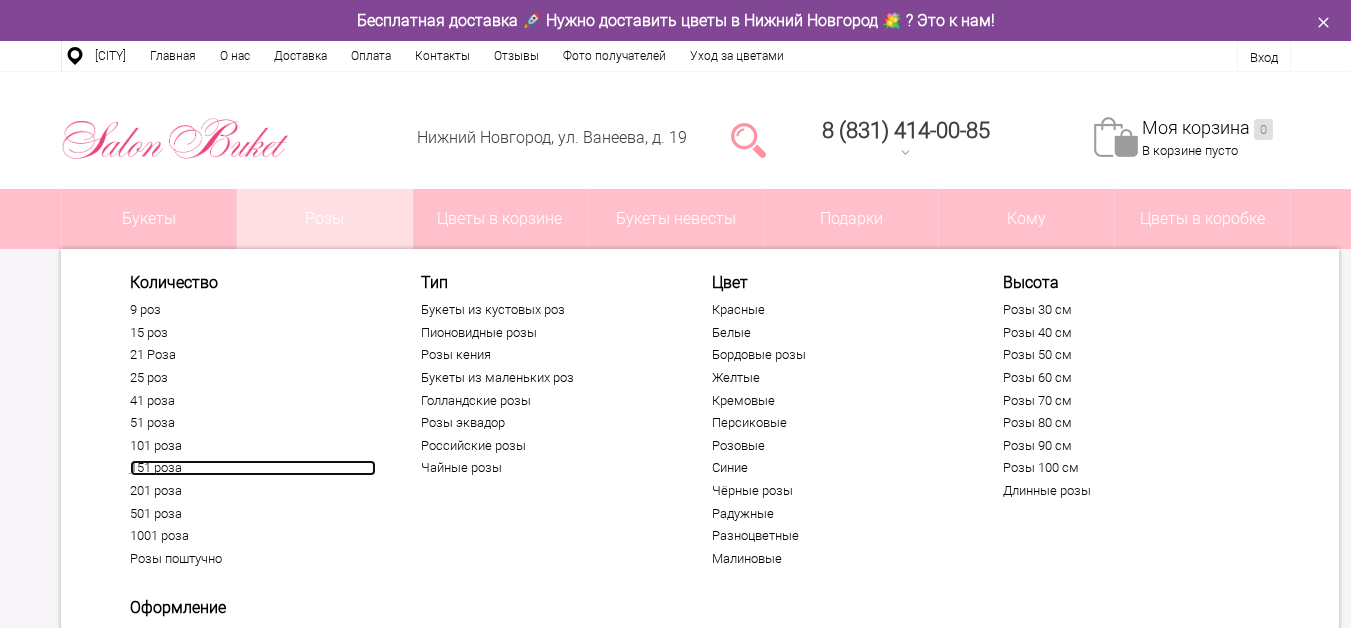 click on "151 роза" at bounding box center (253, 468) 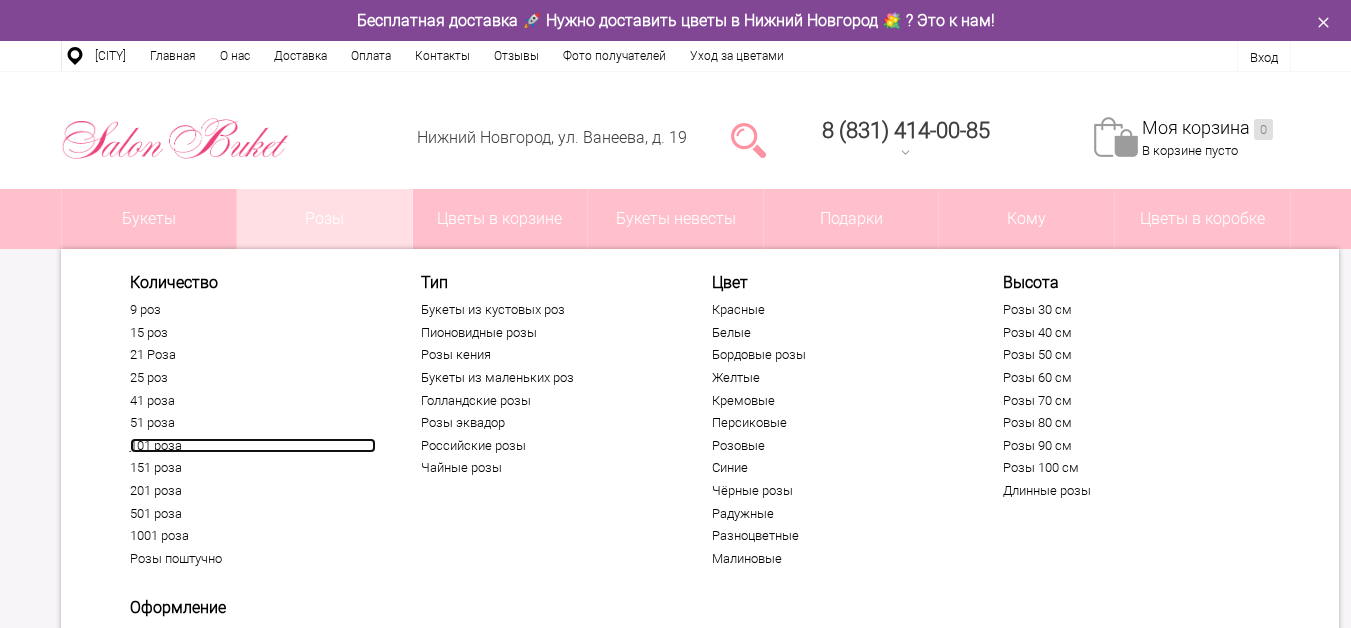 click on "101 роза" at bounding box center [253, 446] 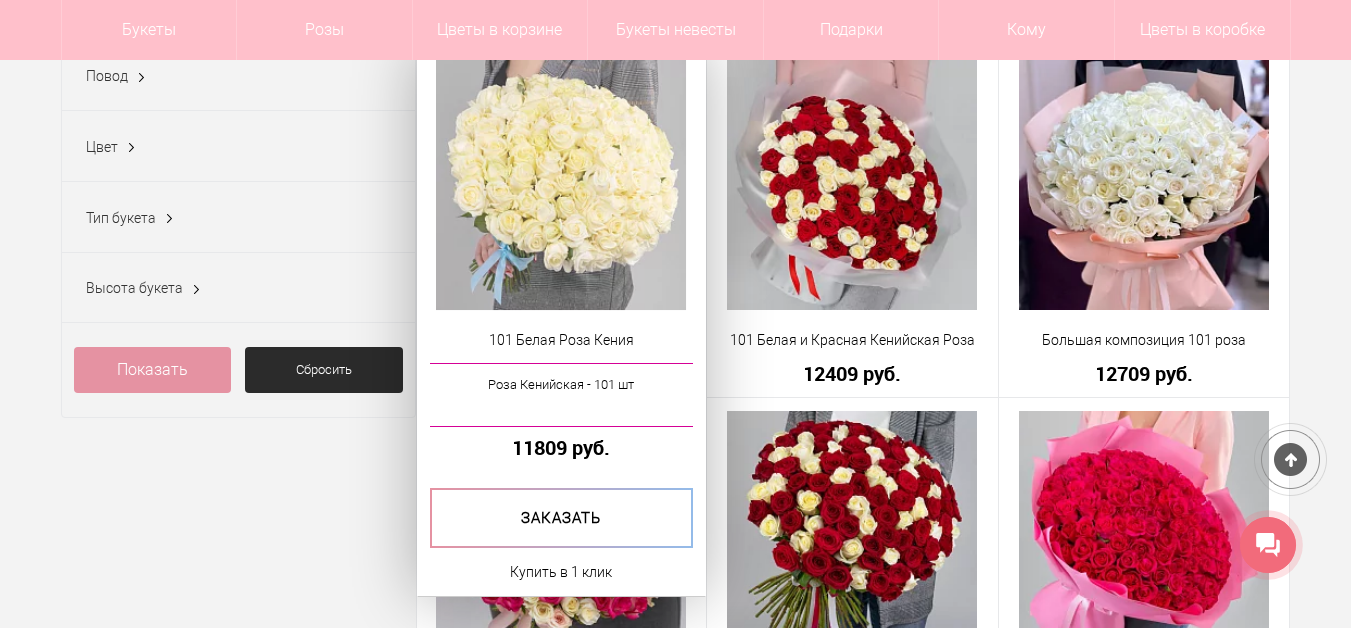 scroll, scrollTop: 700, scrollLeft: 0, axis: vertical 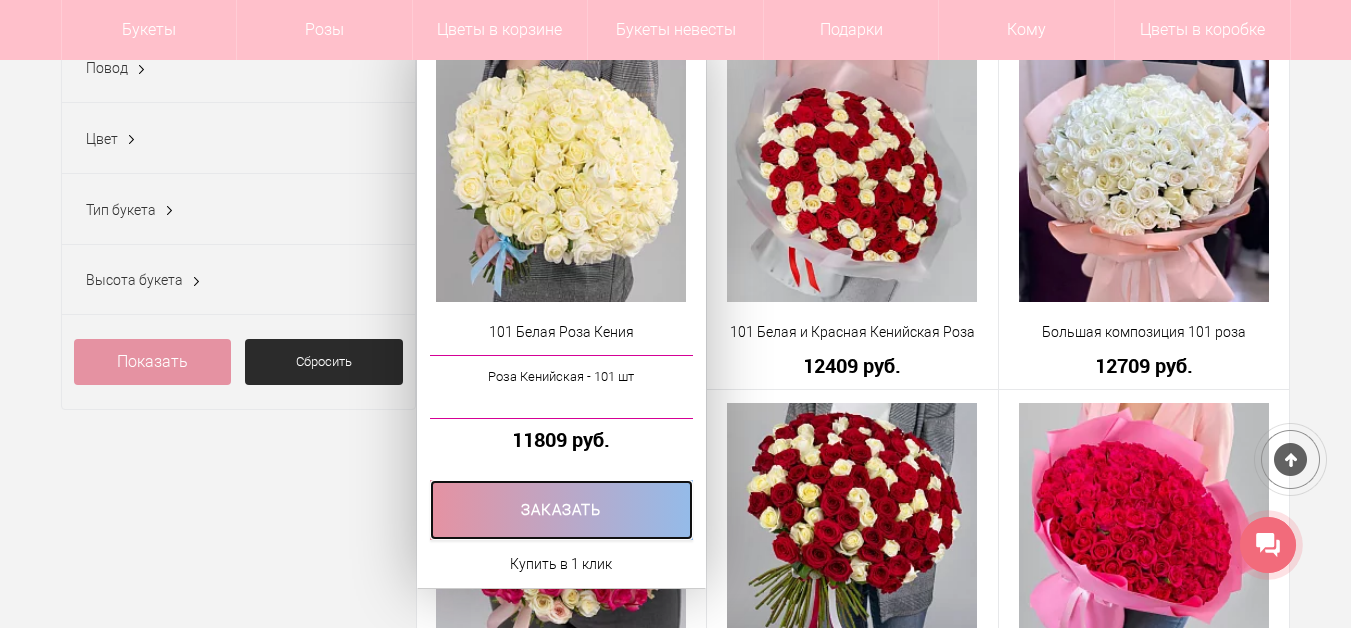 click at bounding box center [562, 510] 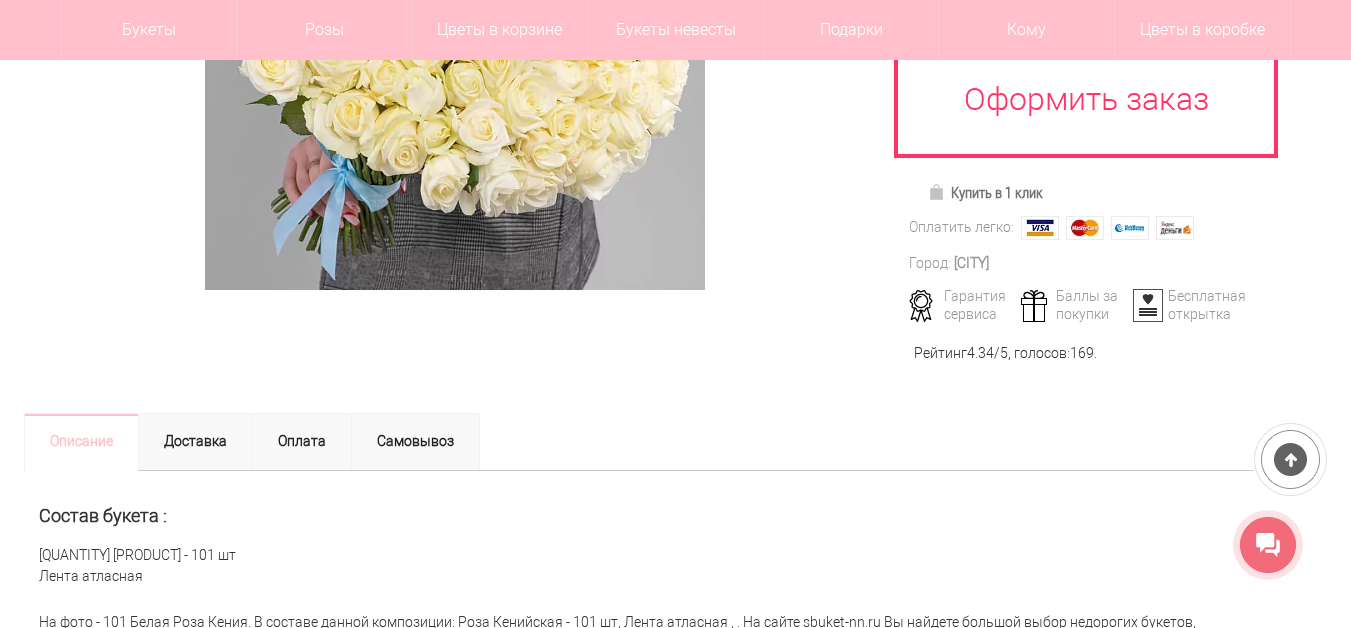scroll, scrollTop: 500, scrollLeft: 0, axis: vertical 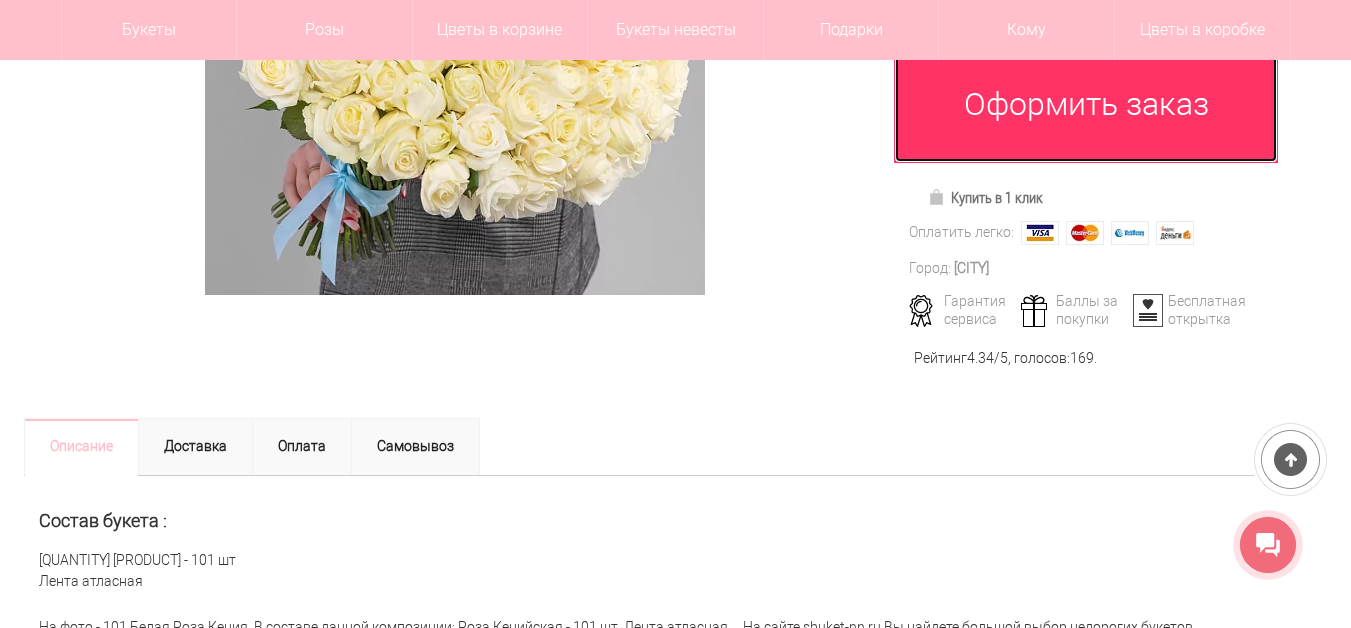 click on "Оформить заказ" at bounding box center (1086, 104) 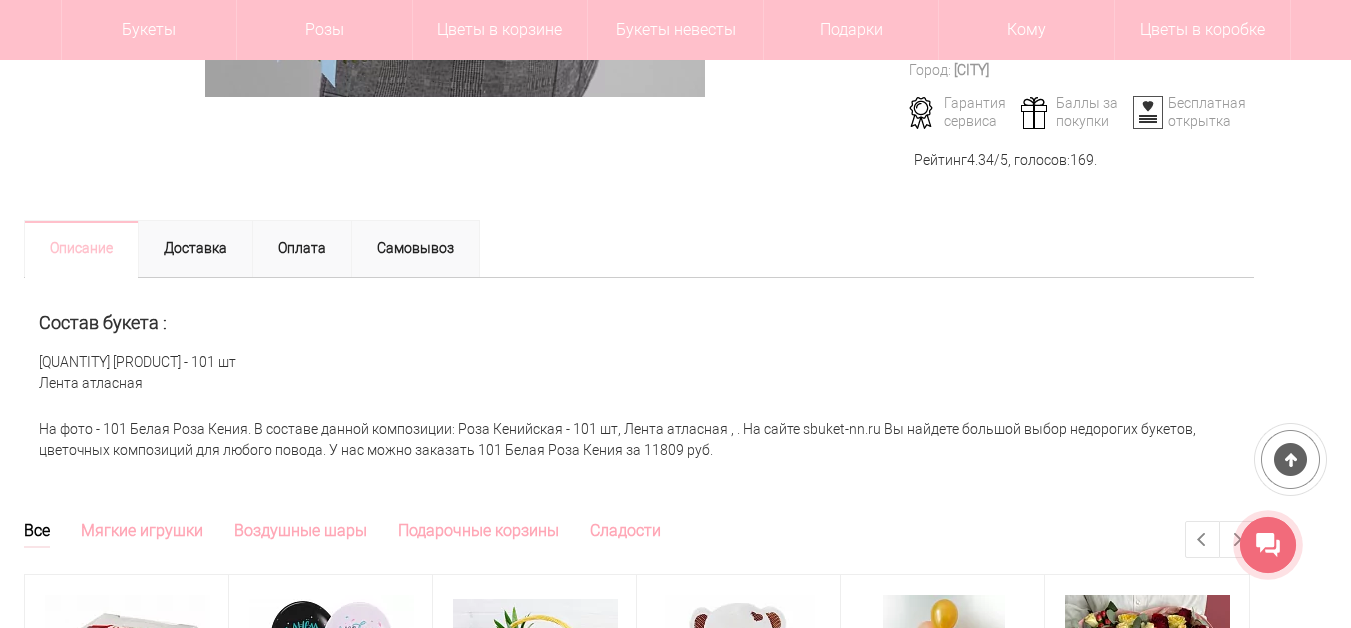 scroll, scrollTop: 700, scrollLeft: 0, axis: vertical 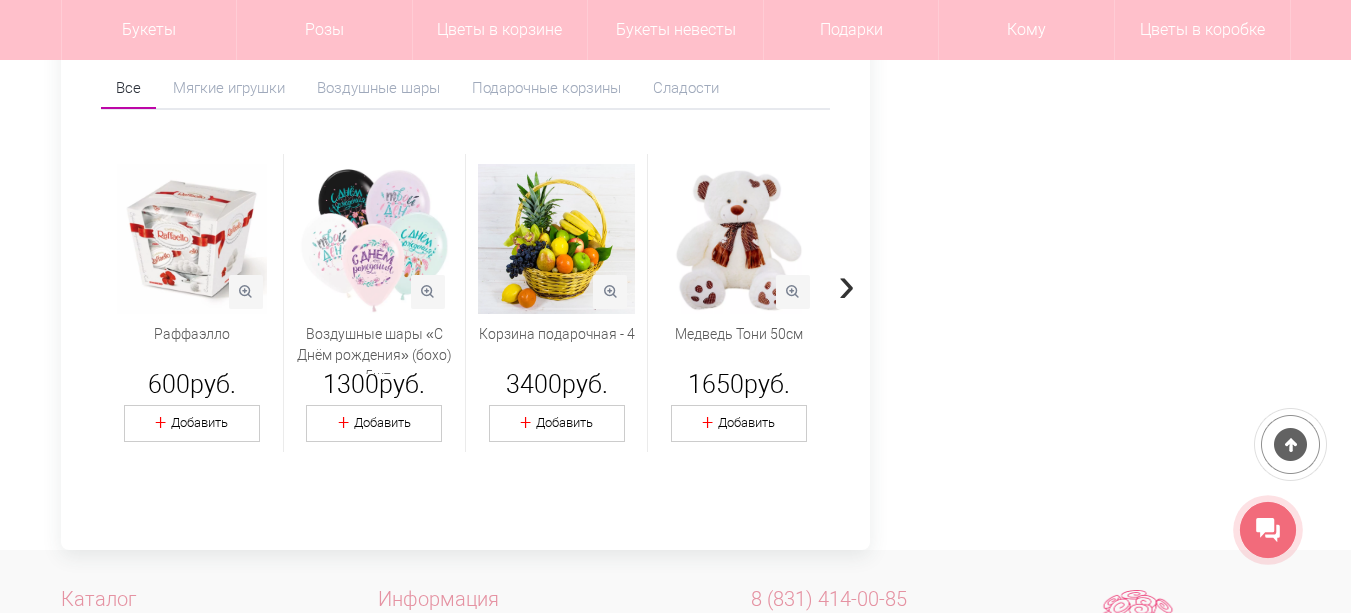 click on "›" at bounding box center (846, 284) 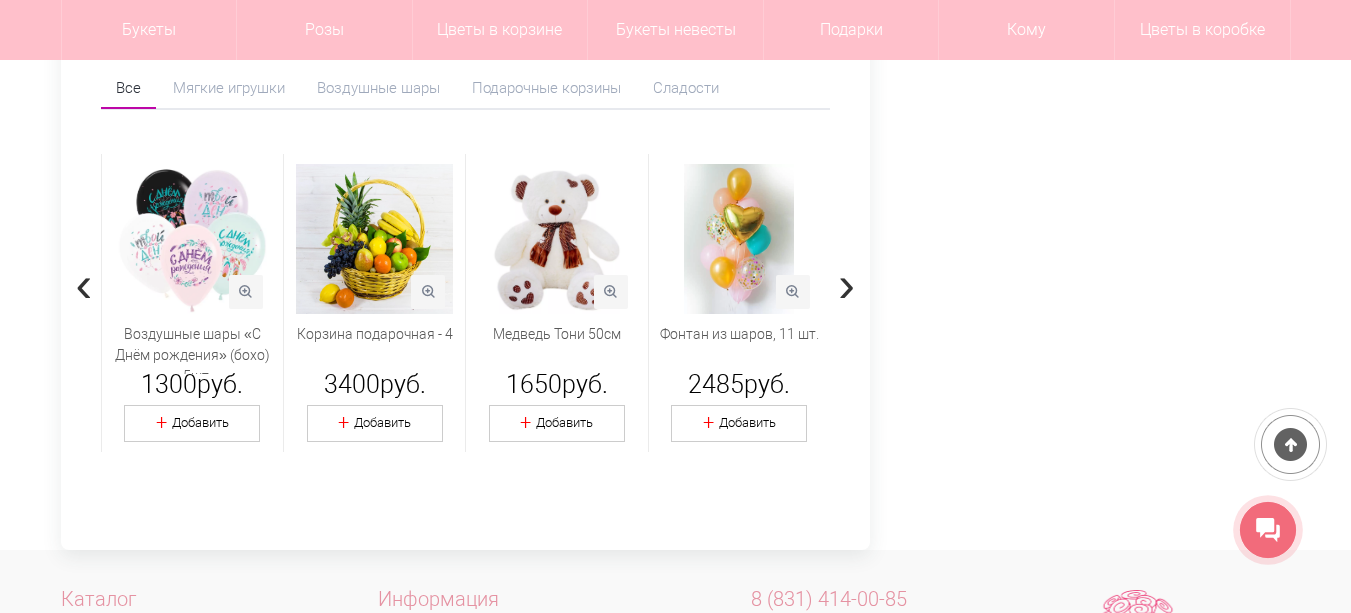 click on "›" at bounding box center (846, 284) 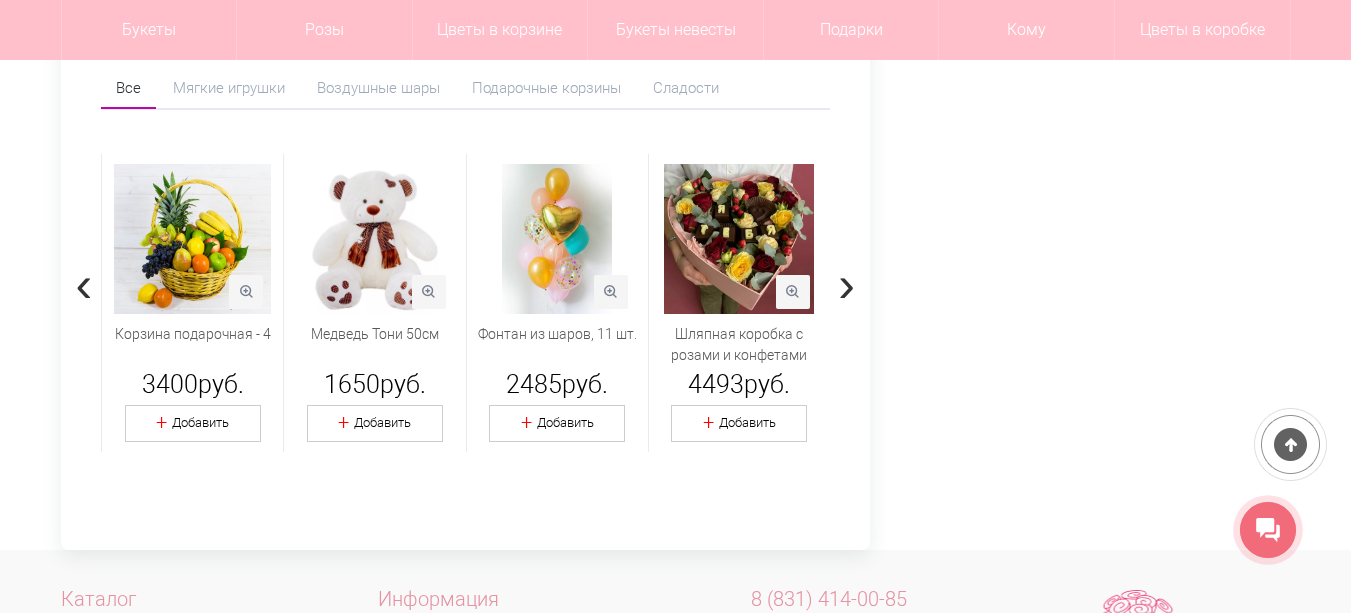 click on "›" at bounding box center (846, 284) 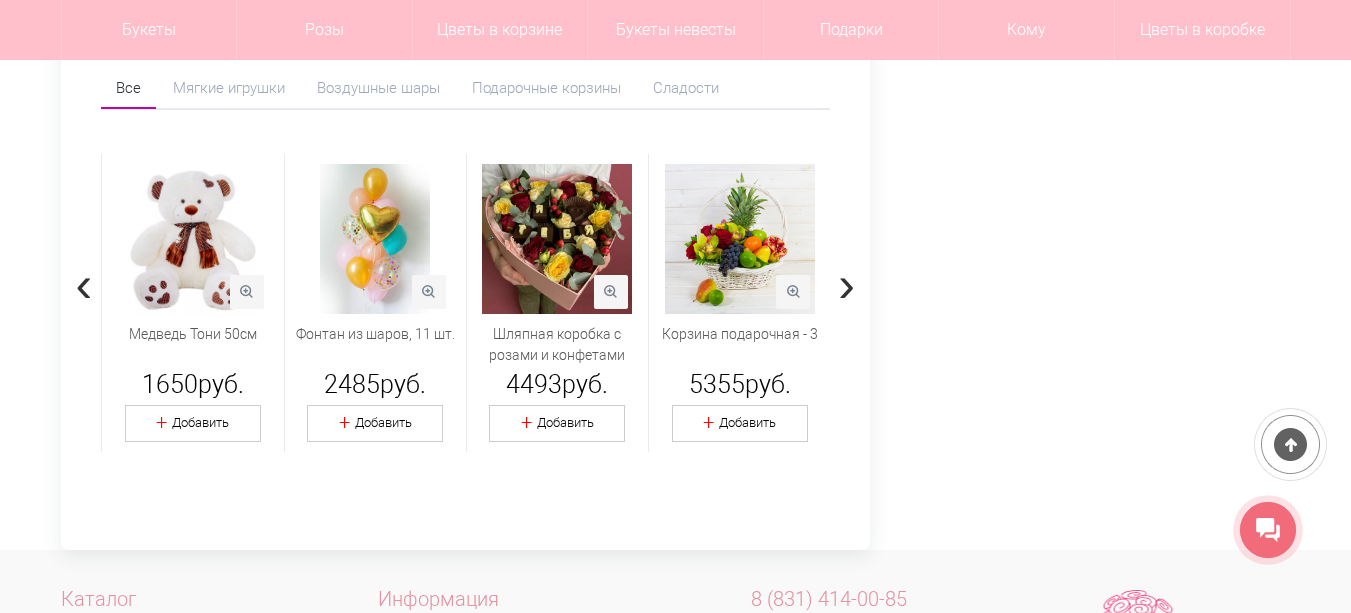 click on "›" at bounding box center (846, 284) 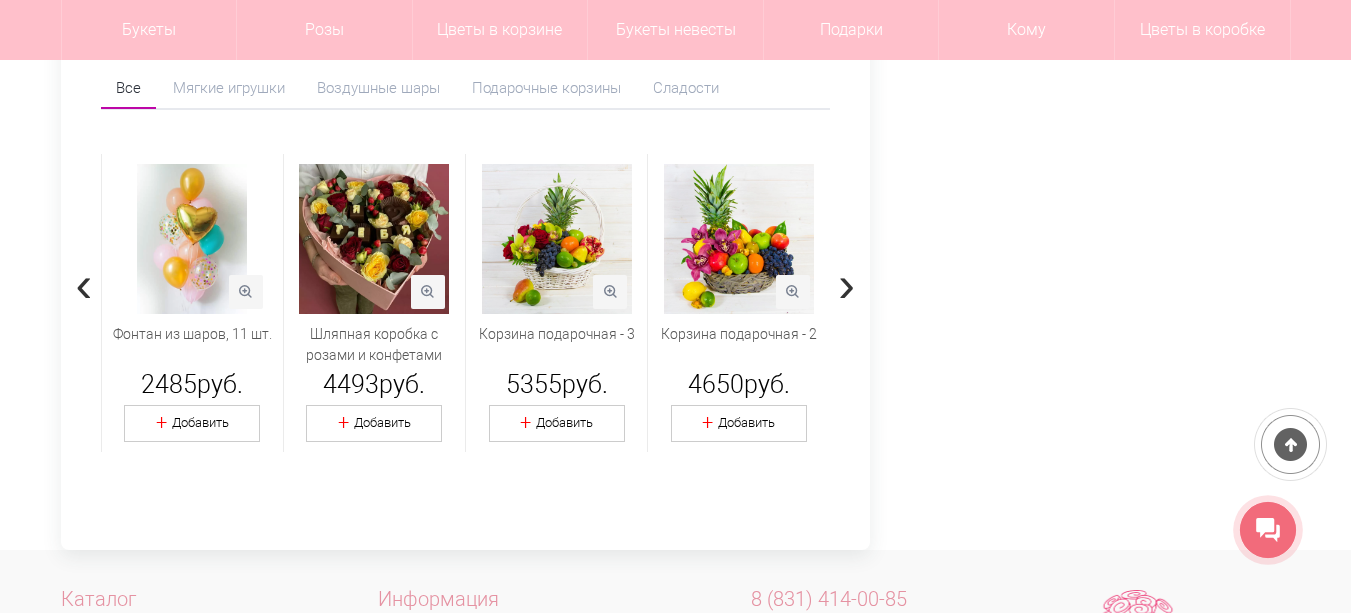 click on "›" at bounding box center (846, 284) 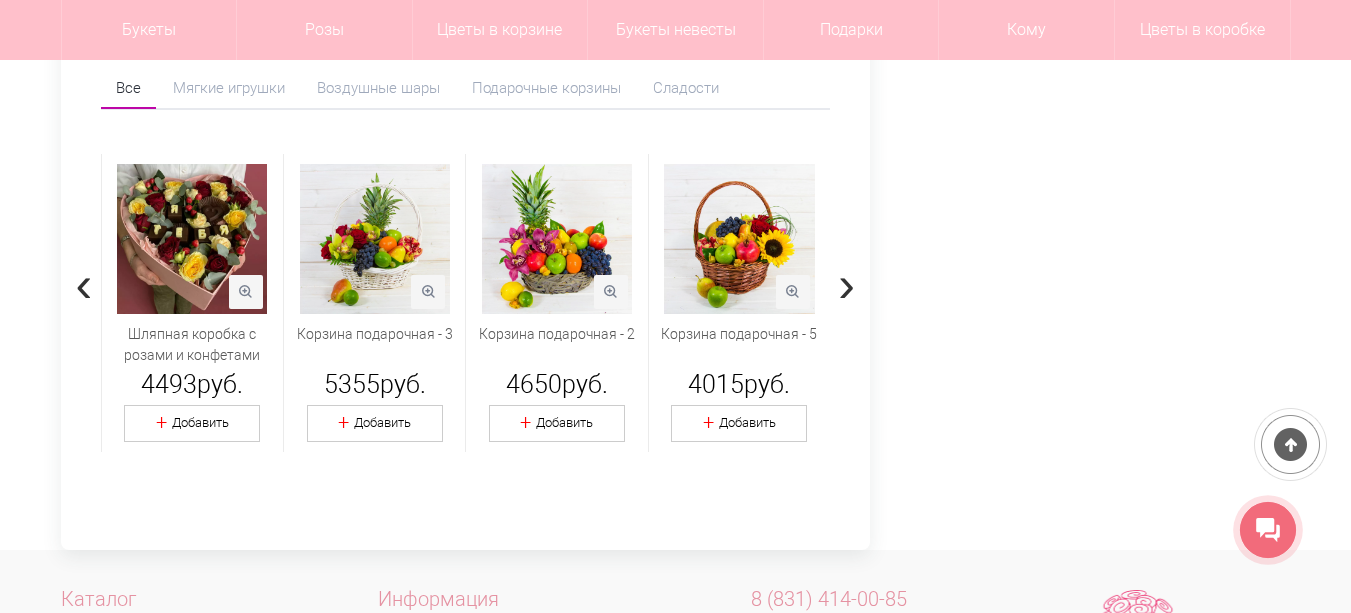 click on "›" at bounding box center [846, 284] 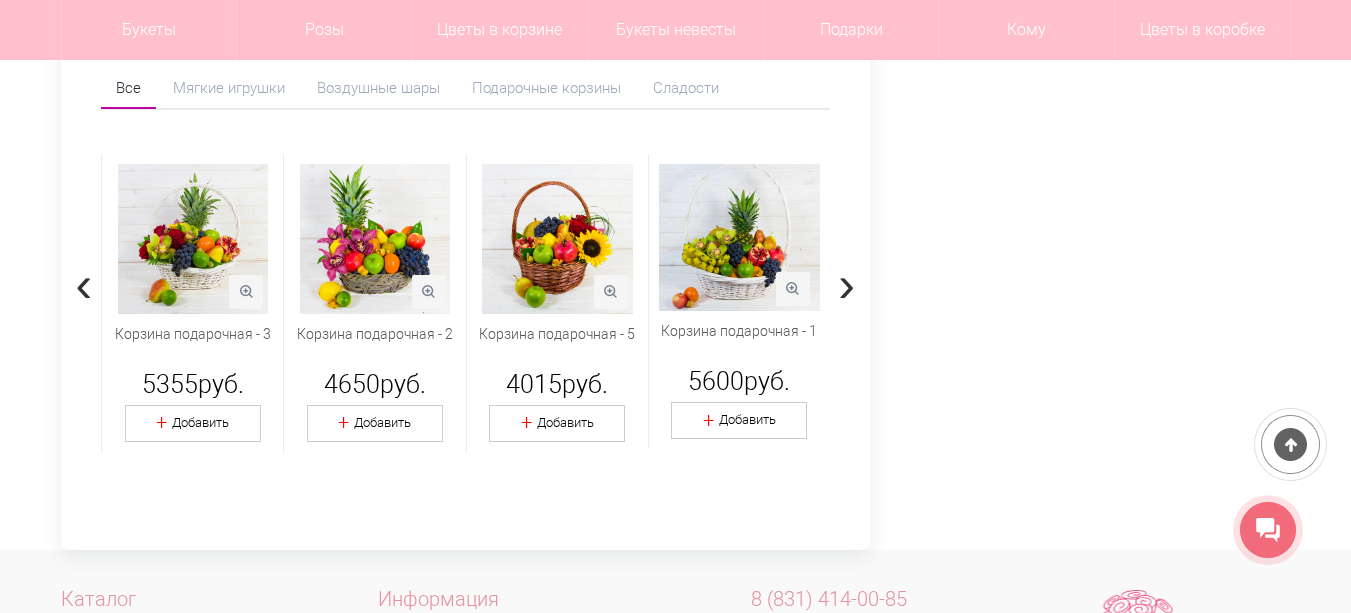 click on "›" at bounding box center [846, 284] 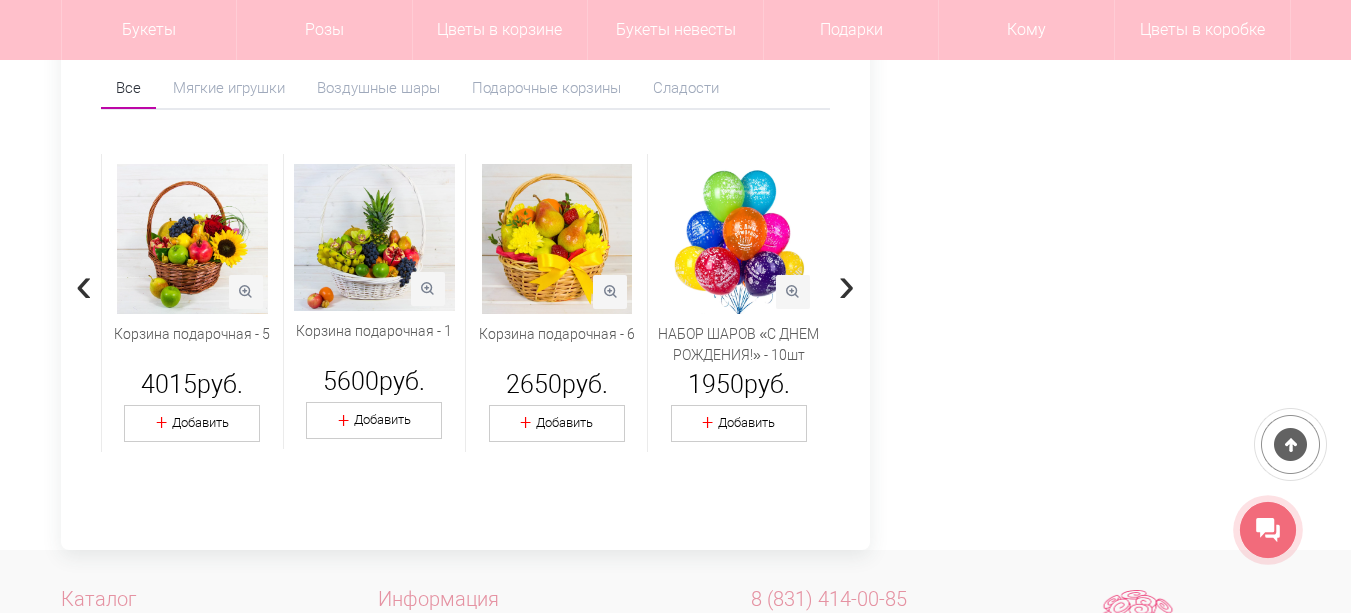 click on "›" at bounding box center [846, 284] 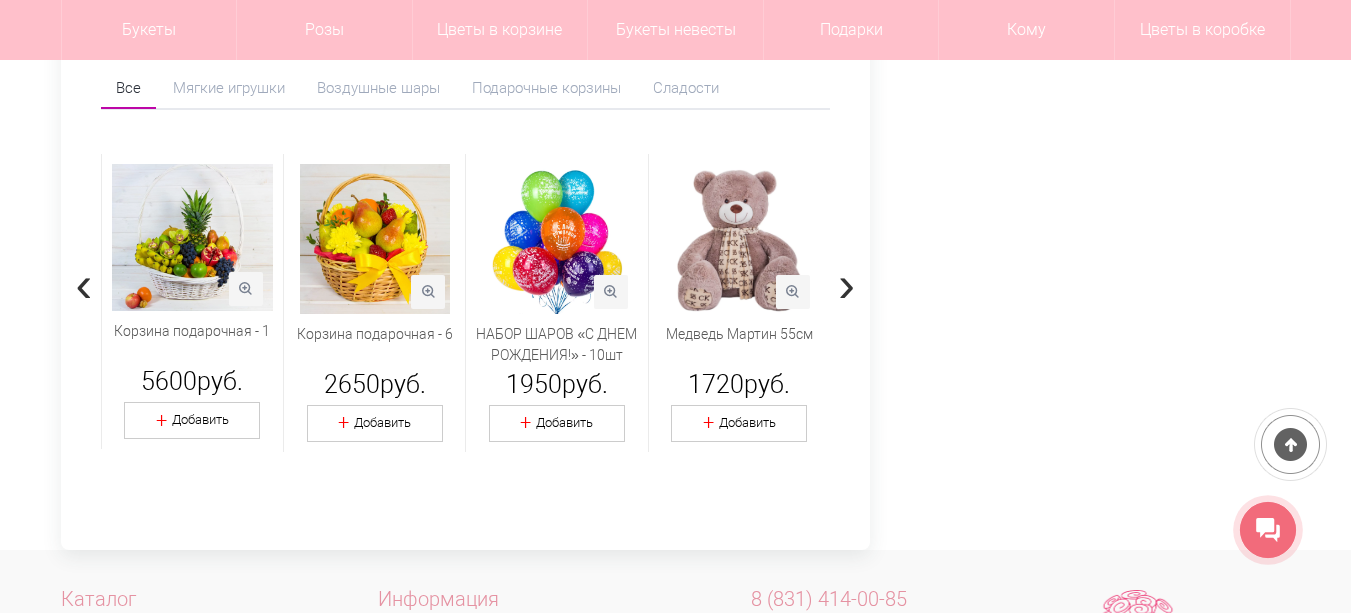click on "›" at bounding box center [846, 284] 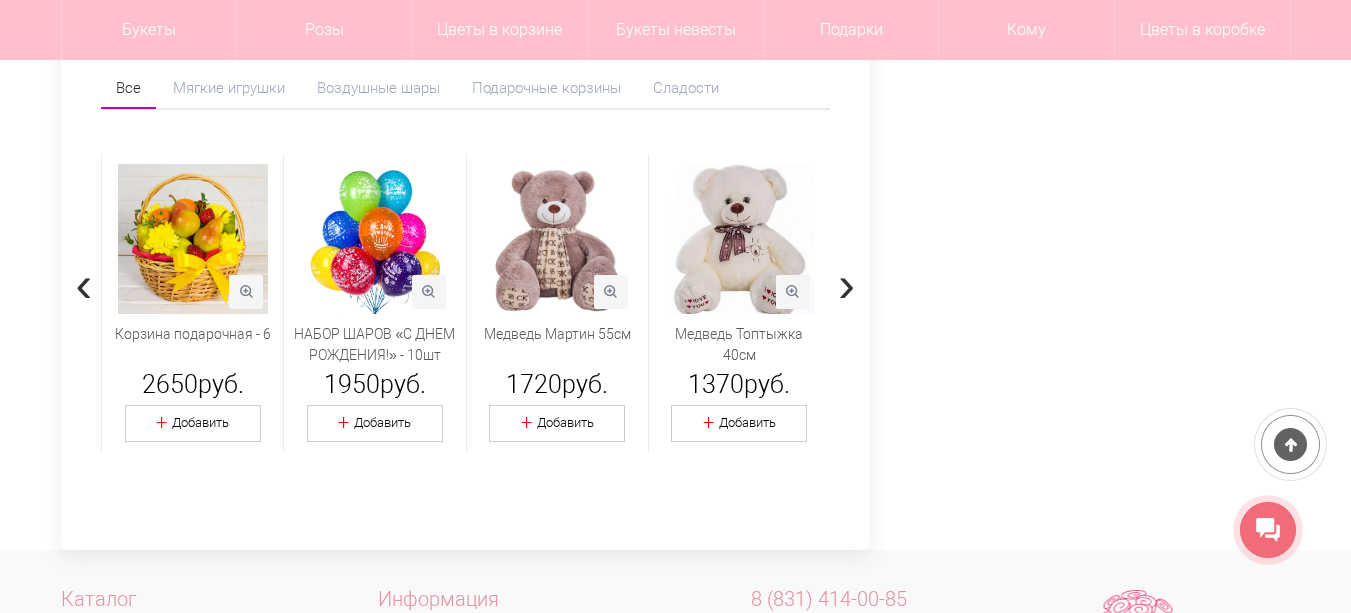 click on "›" at bounding box center [846, 284] 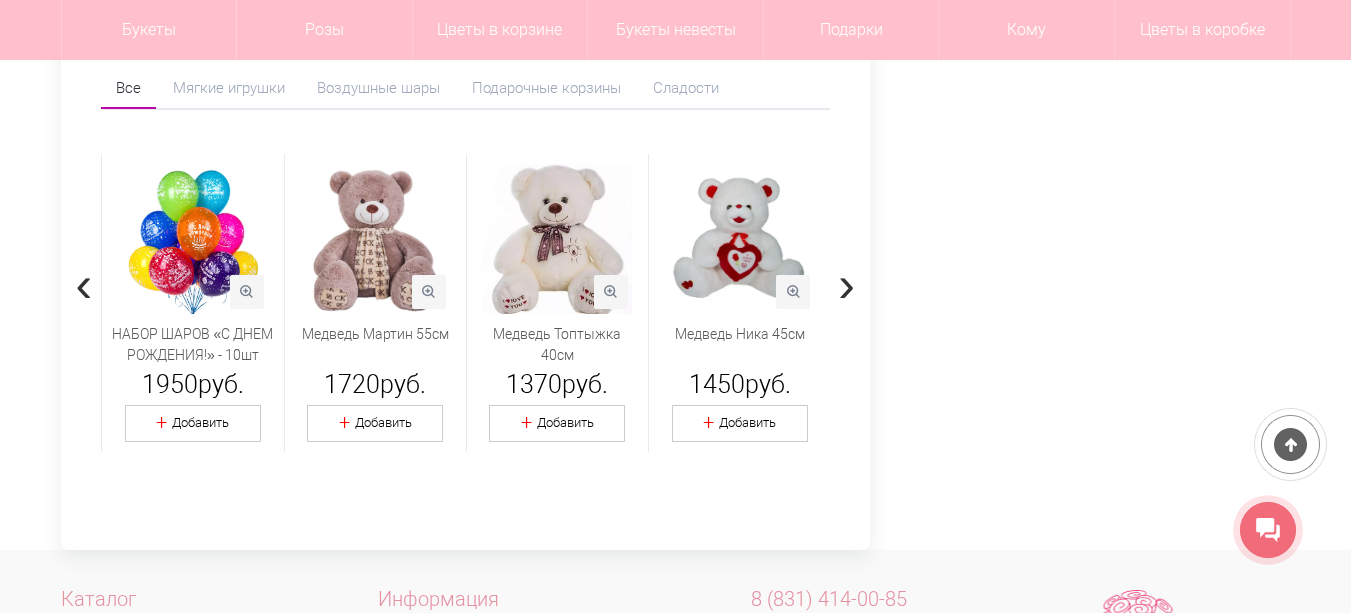 click on "›" at bounding box center (846, 284) 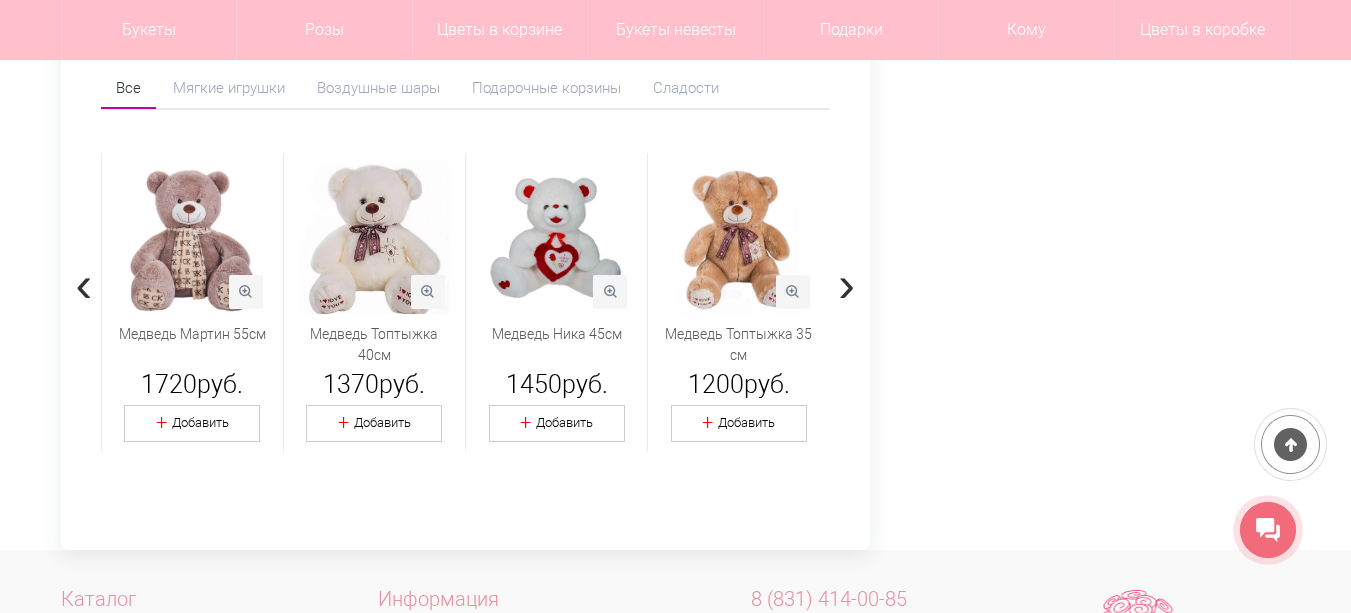 click on "›" at bounding box center [846, 284] 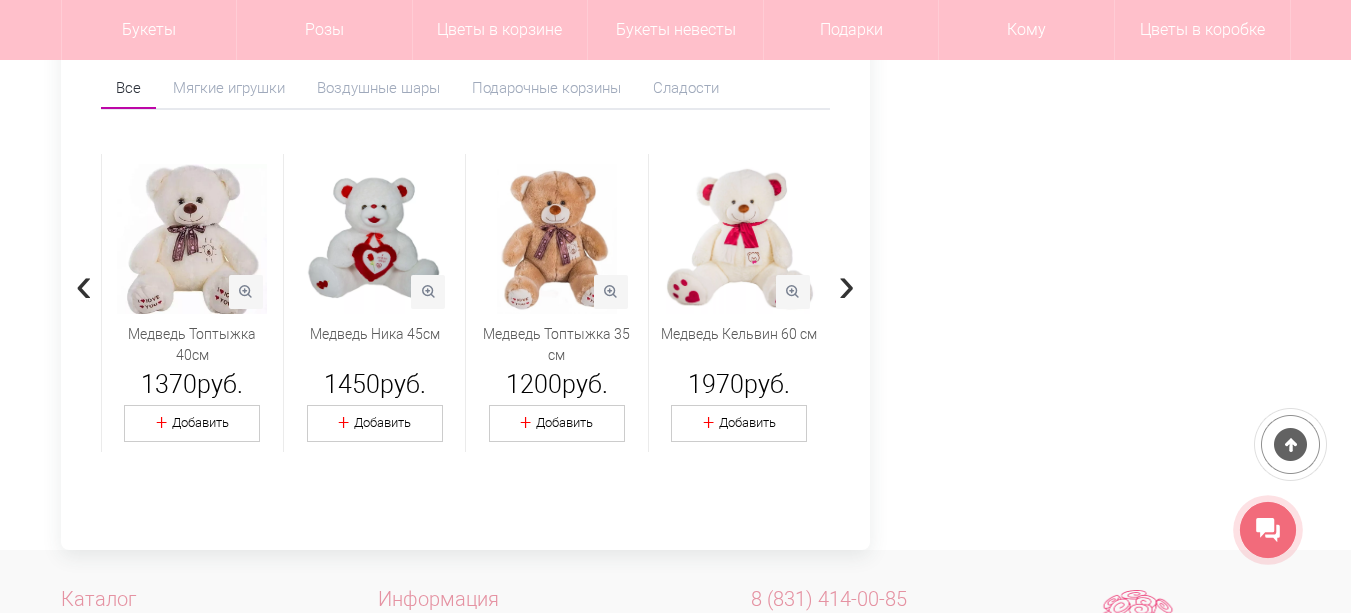 click on "›" at bounding box center [846, 284] 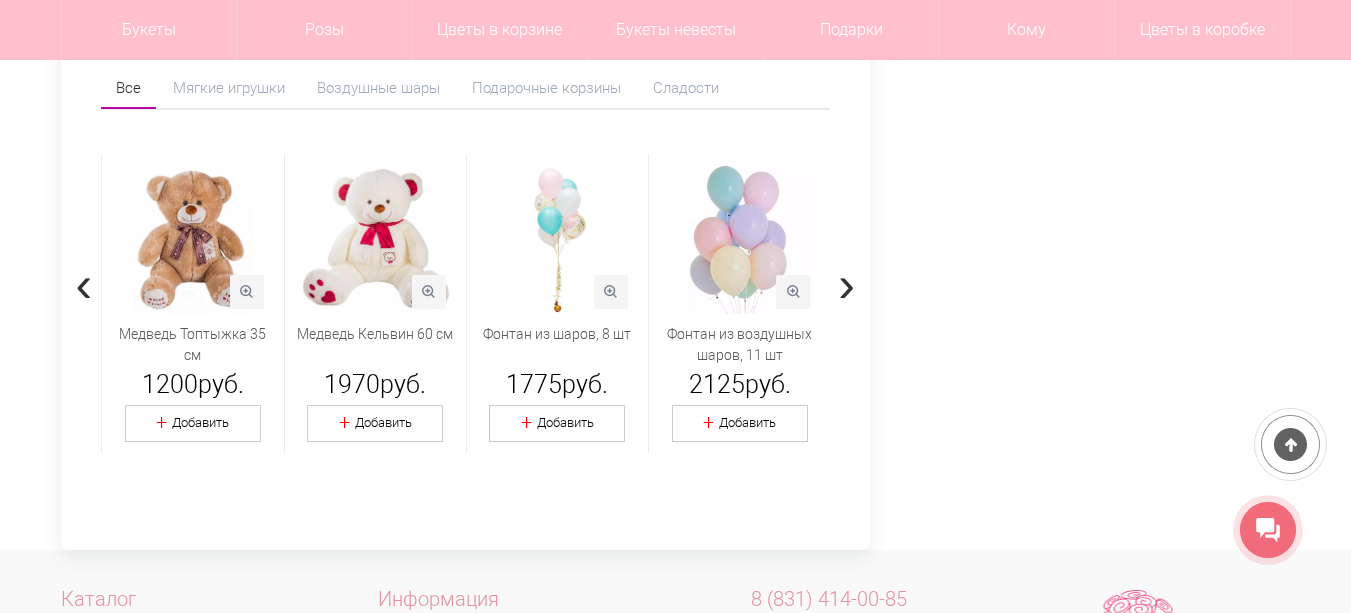 click on "›" at bounding box center [846, 284] 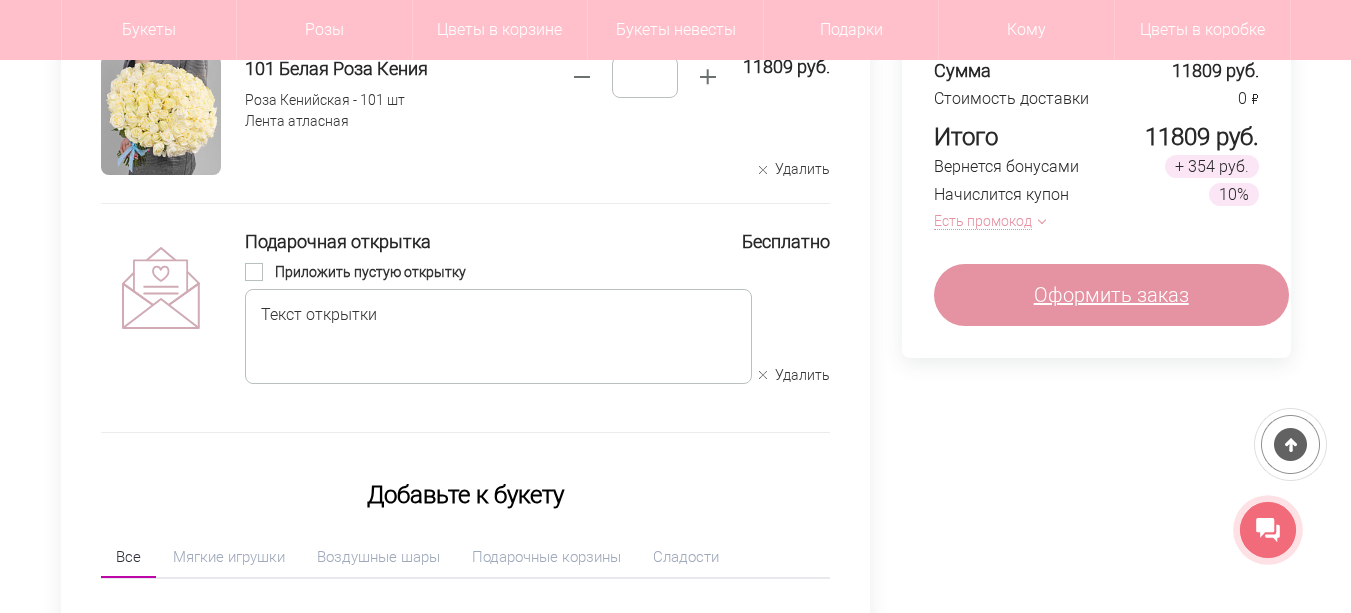 scroll, scrollTop: 200, scrollLeft: 0, axis: vertical 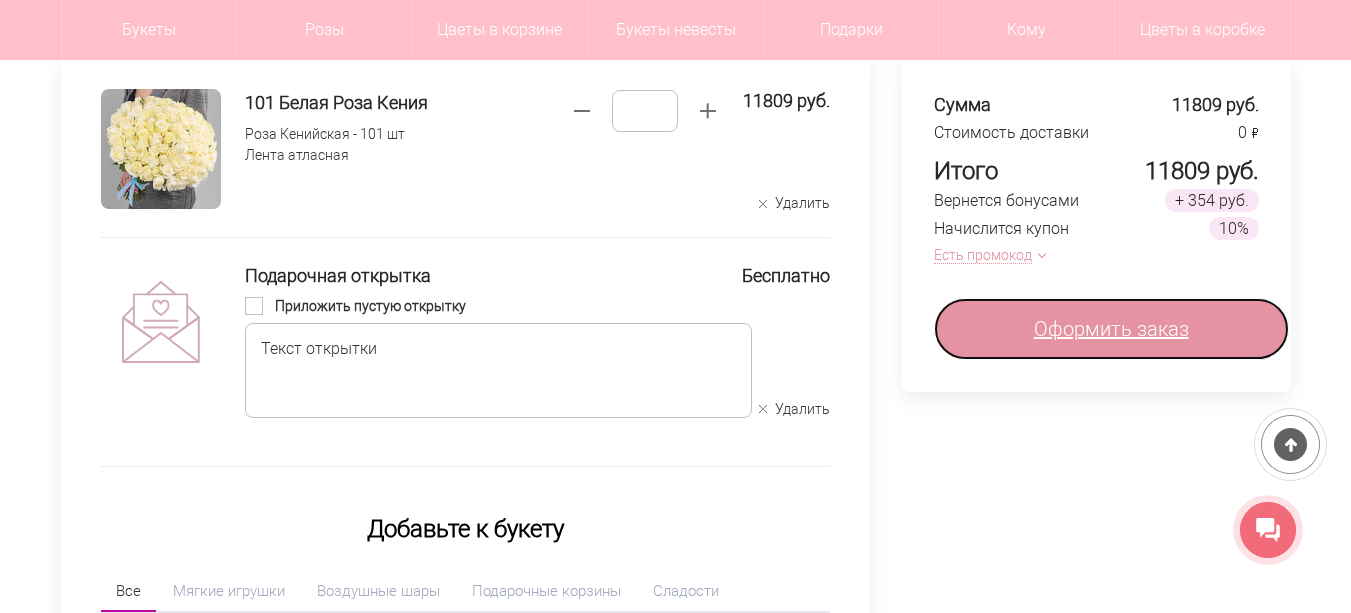 click on "Оформить заказ" at bounding box center [1111, 329] 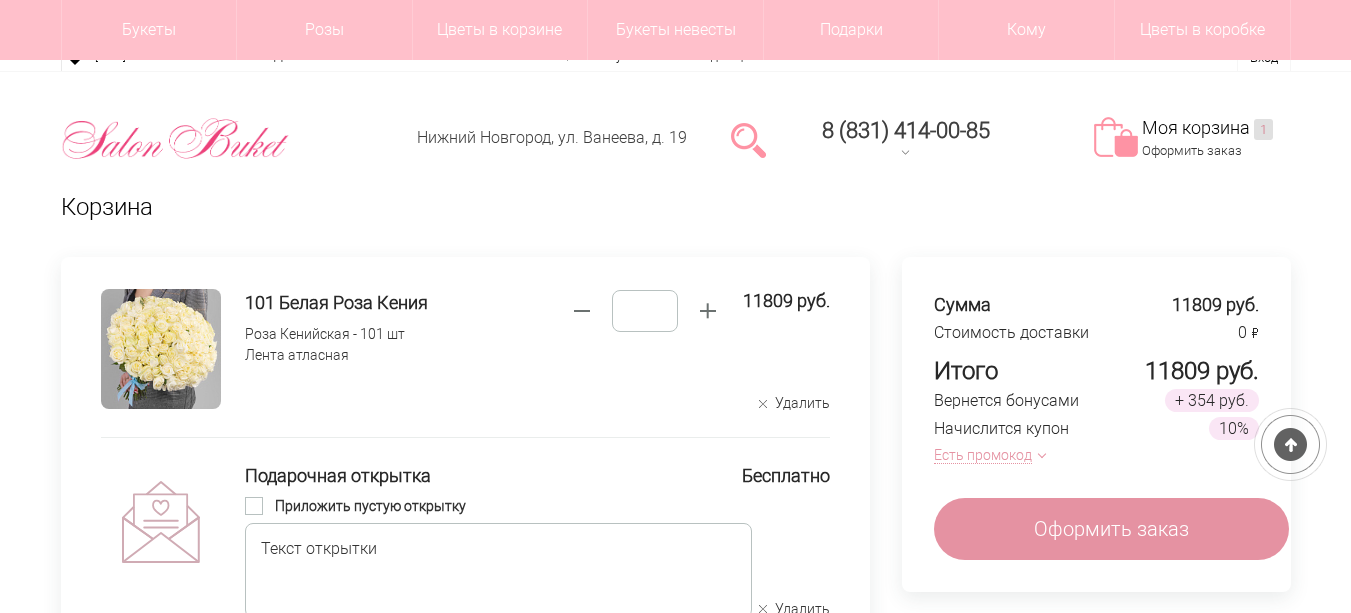scroll, scrollTop: 200, scrollLeft: 0, axis: vertical 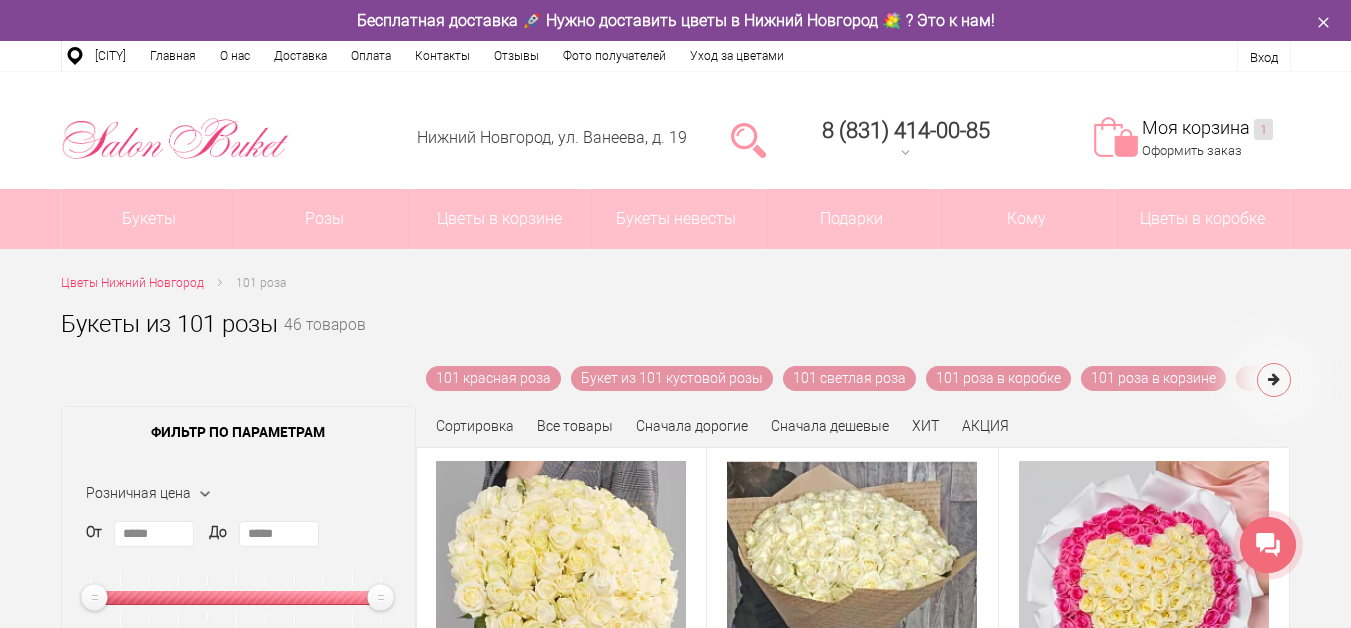 click on "Моя корзина  1
Оформить заказ" at bounding box center [1207, 139] 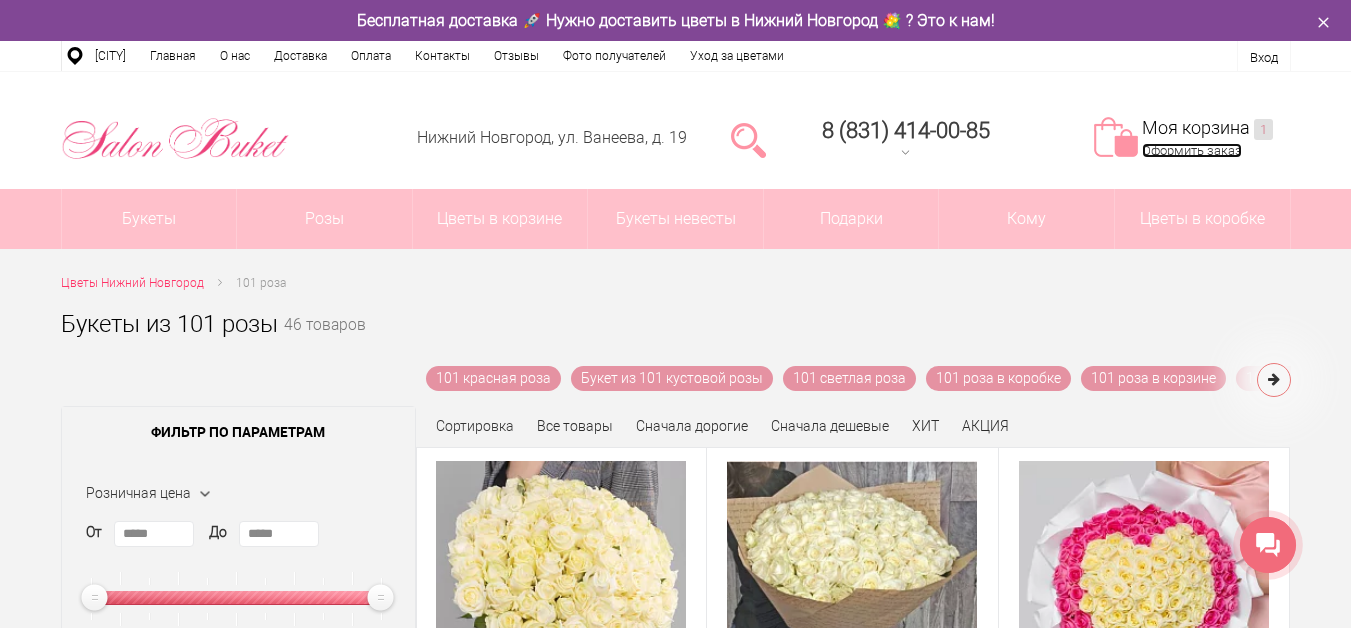 click on "Оформить заказ" at bounding box center (1192, 150) 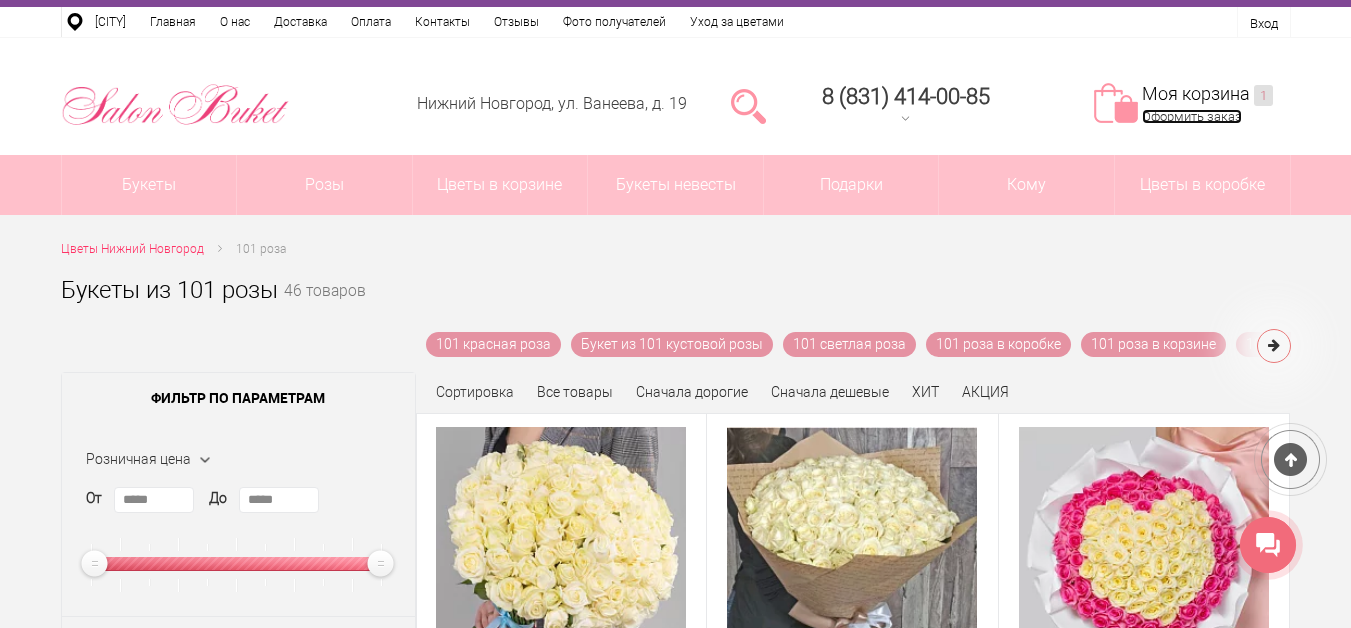 scroll, scrollTop: 0, scrollLeft: 0, axis: both 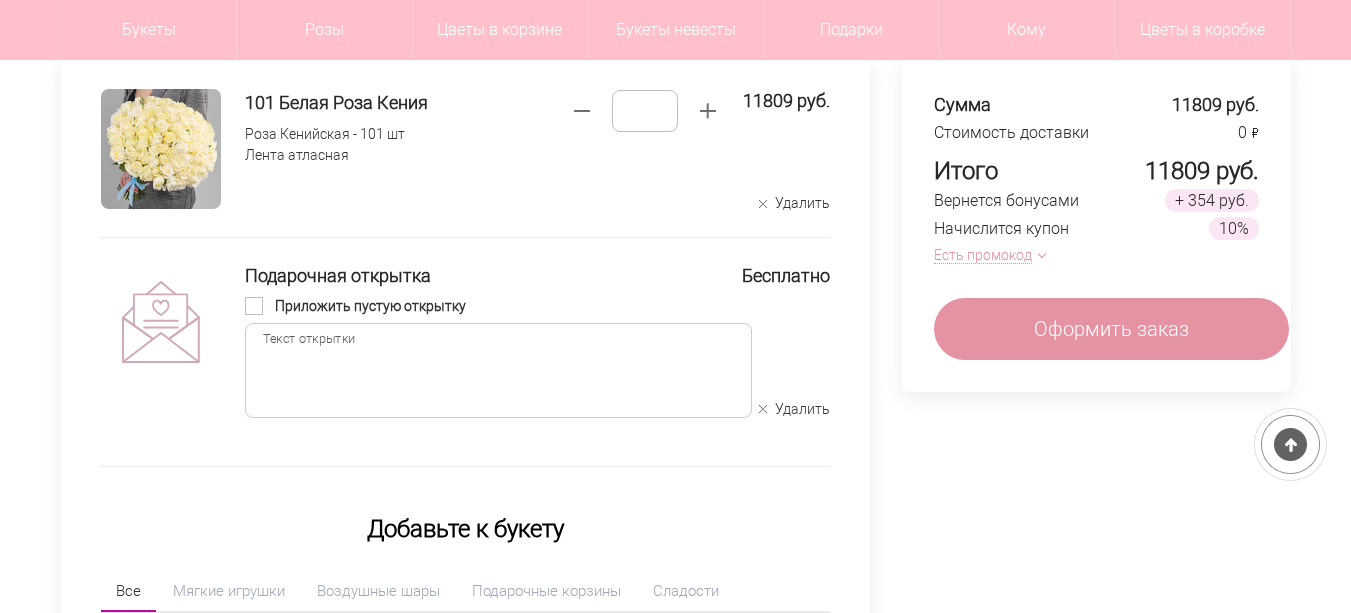 click at bounding box center (498, 370) 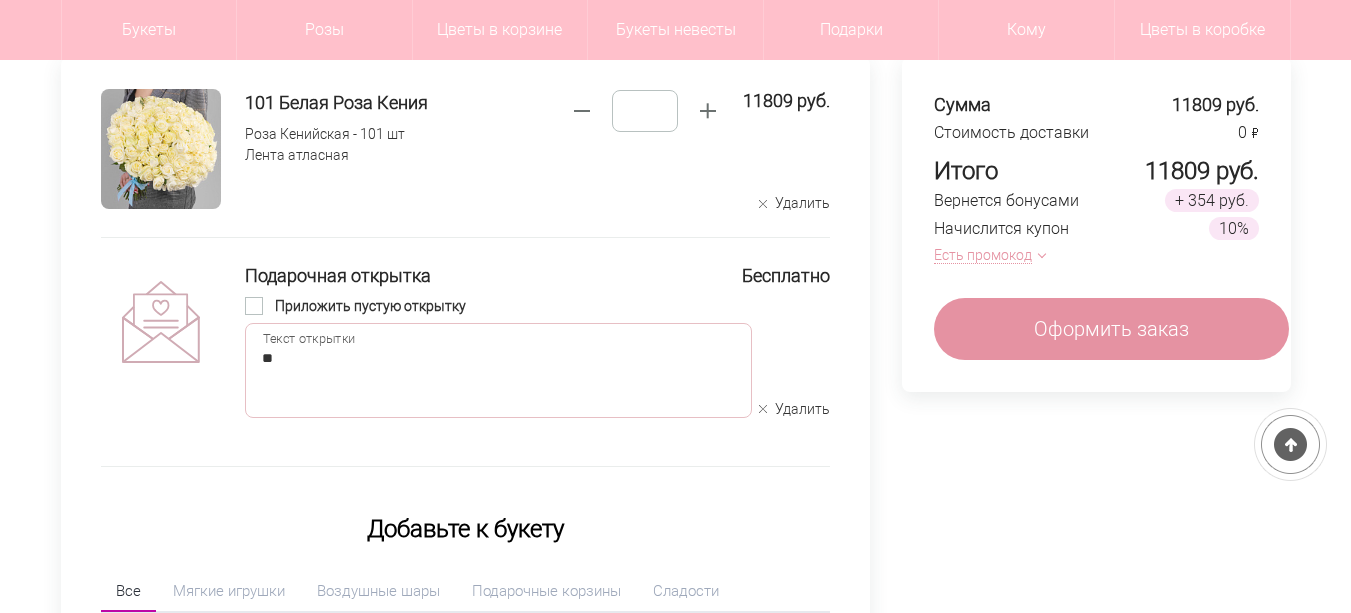 type on "*" 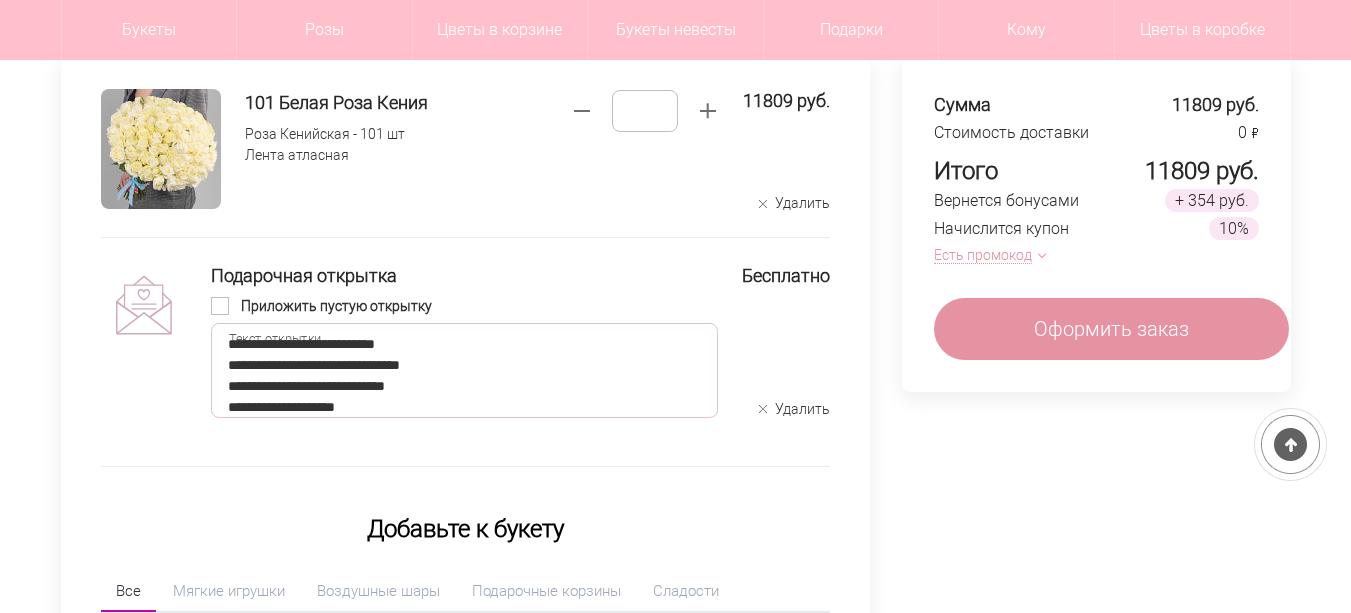 scroll, scrollTop: 35, scrollLeft: 0, axis: vertical 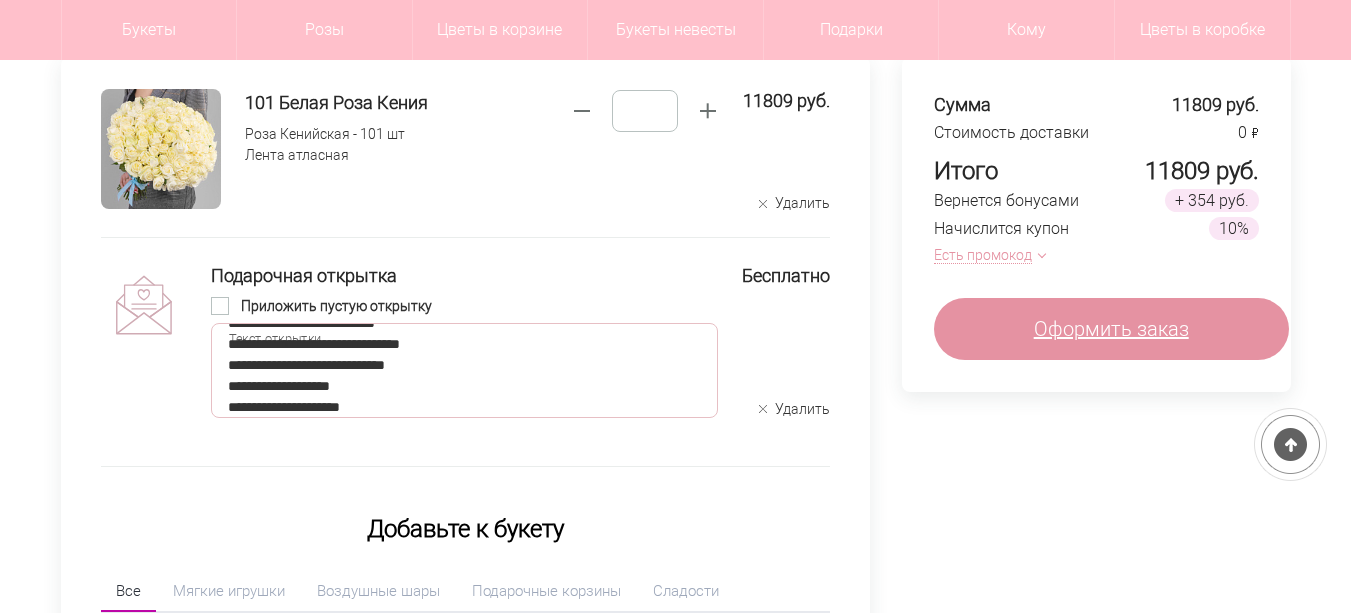 type on "**********" 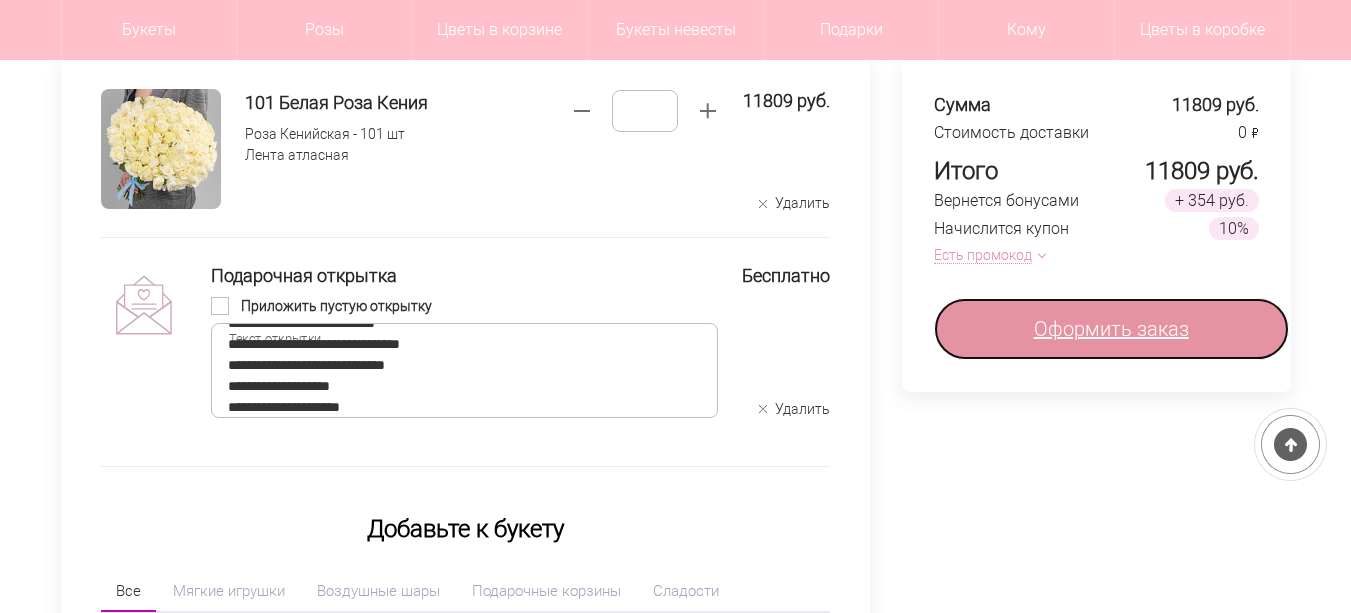 click on "Оформить заказ" at bounding box center (1111, 329) 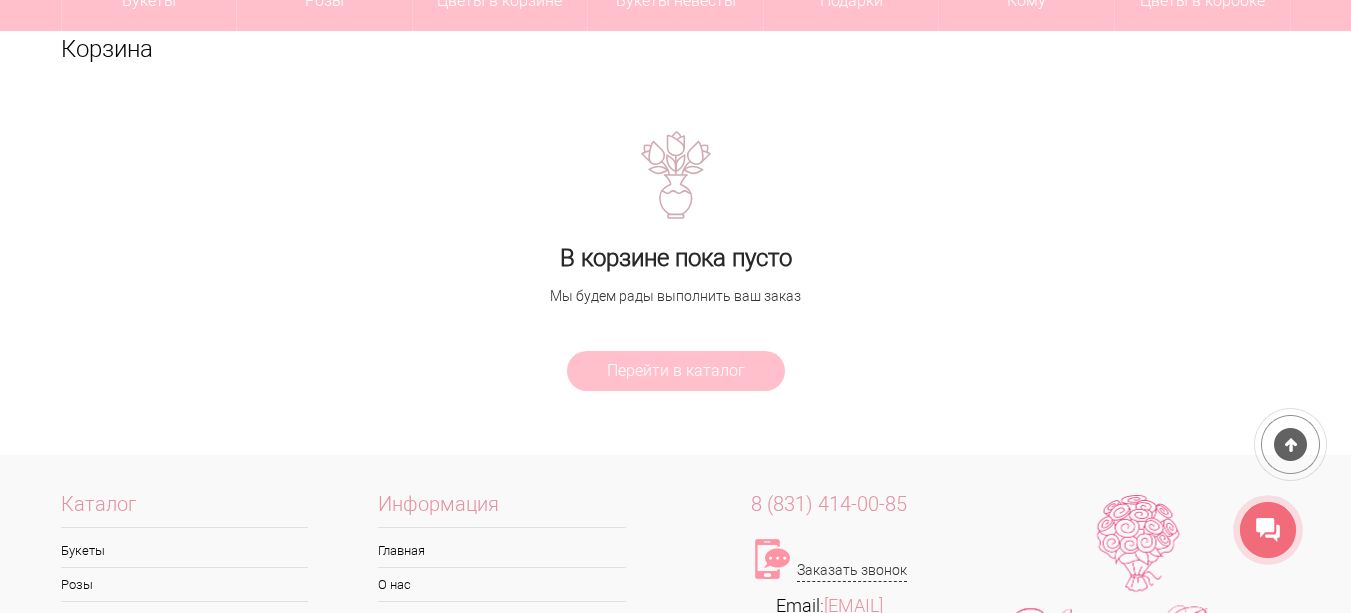scroll, scrollTop: 0, scrollLeft: 0, axis: both 